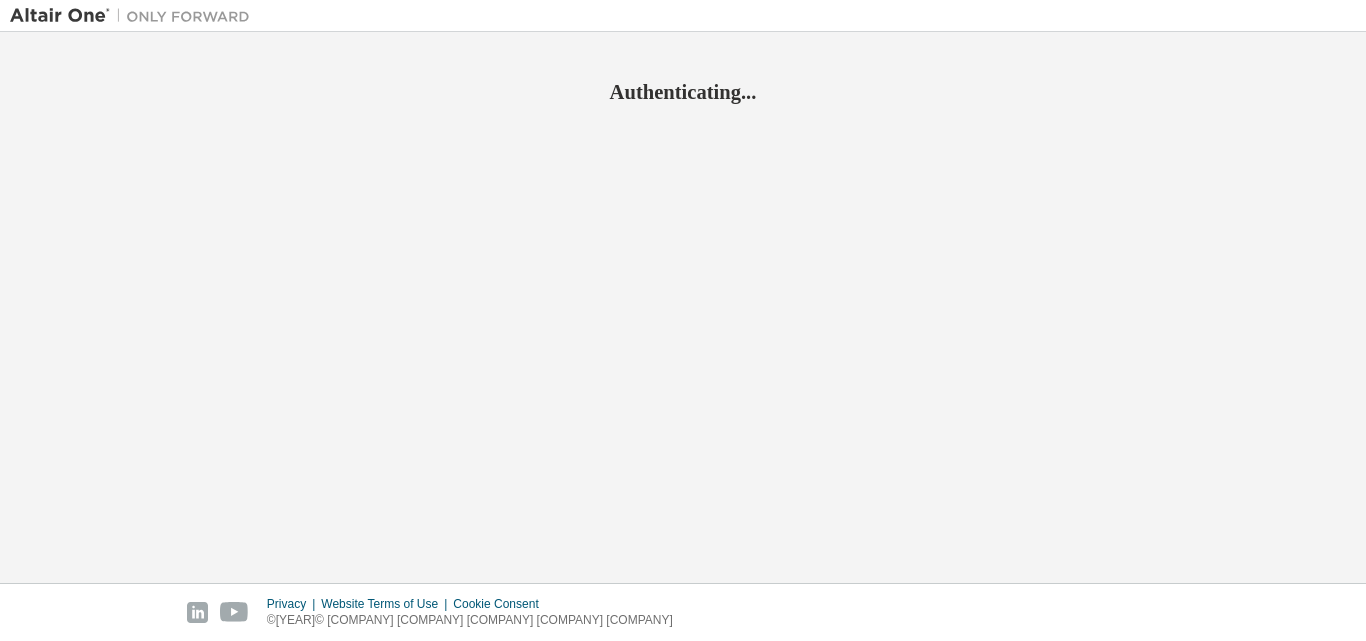 scroll, scrollTop: 0, scrollLeft: 0, axis: both 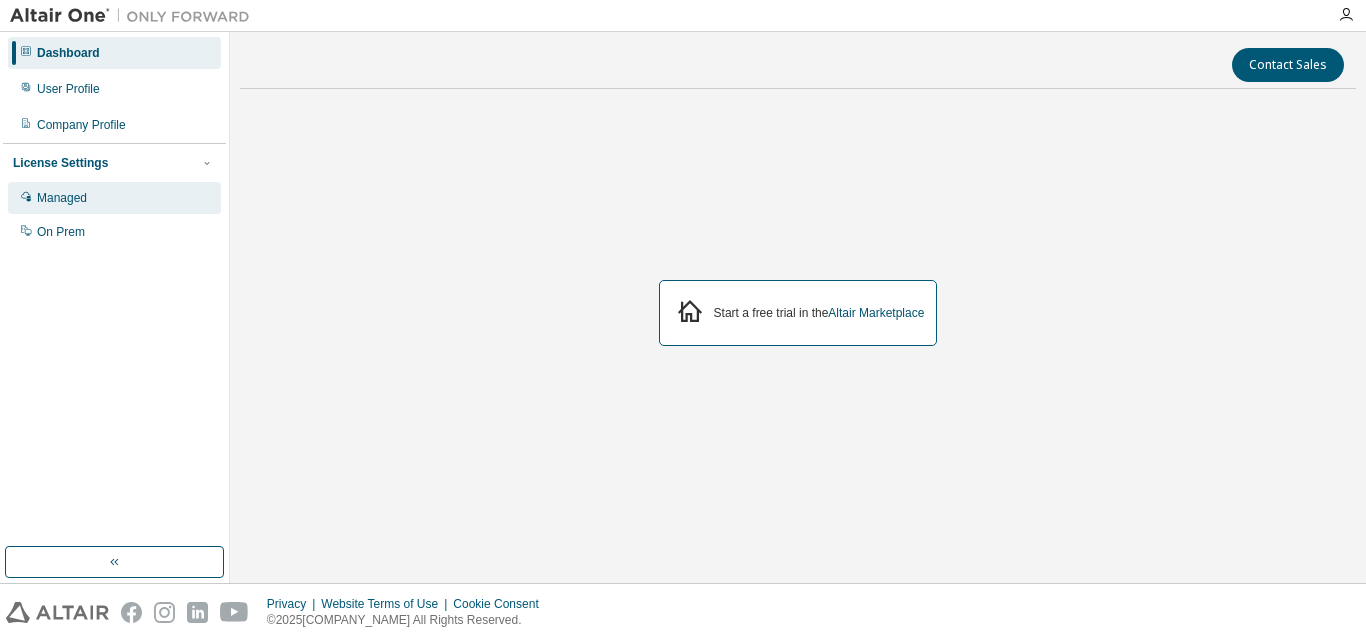 click on "Managed" at bounding box center [114, 198] 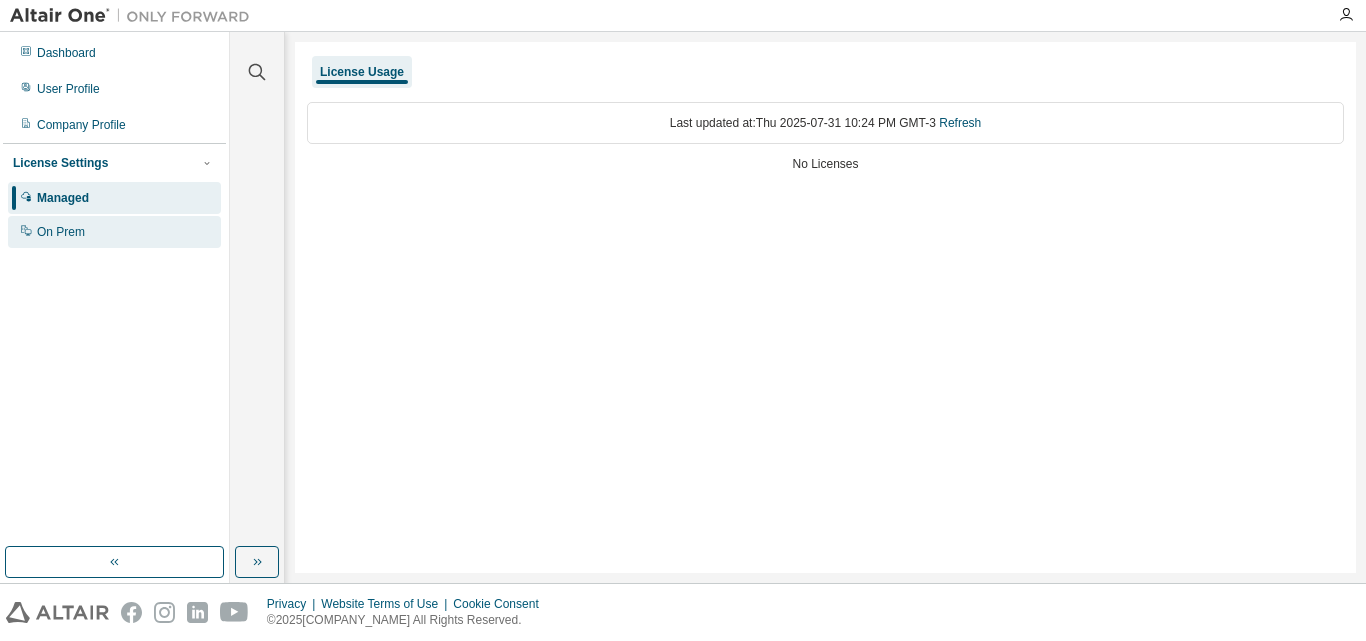 click on "On Prem" at bounding box center [114, 232] 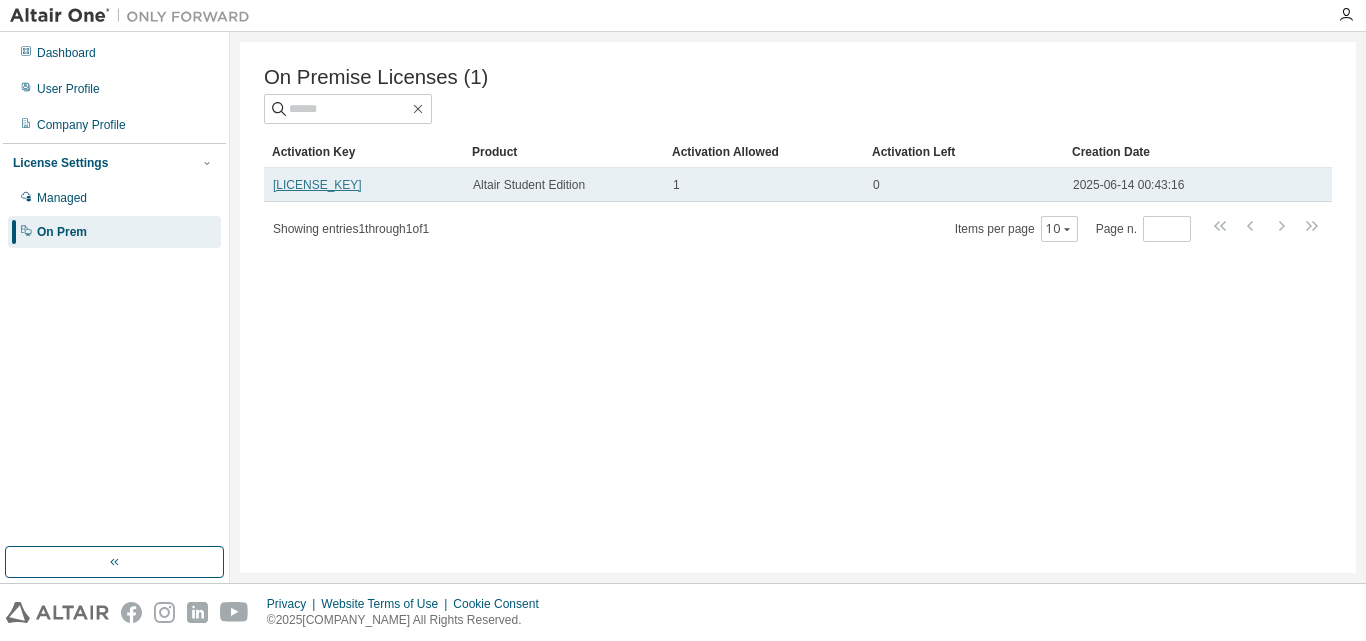 click on "[LICENSE_KEY]" at bounding box center (317, 185) 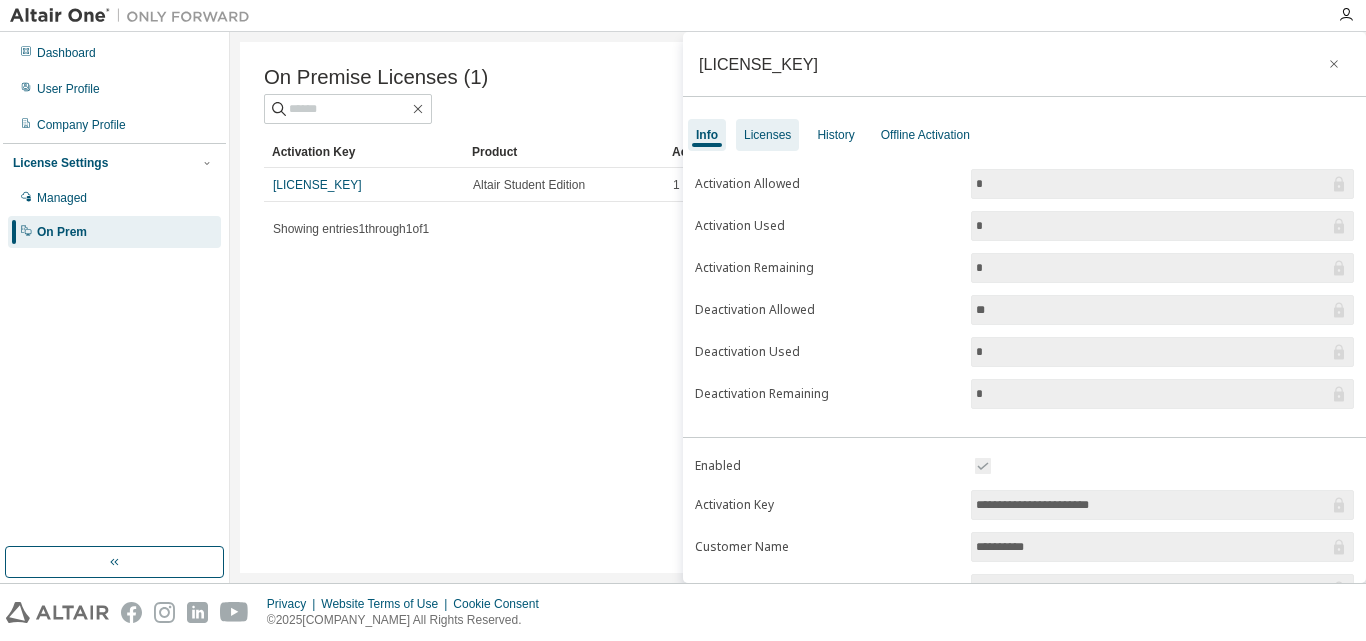 click on "Licenses" at bounding box center (767, 135) 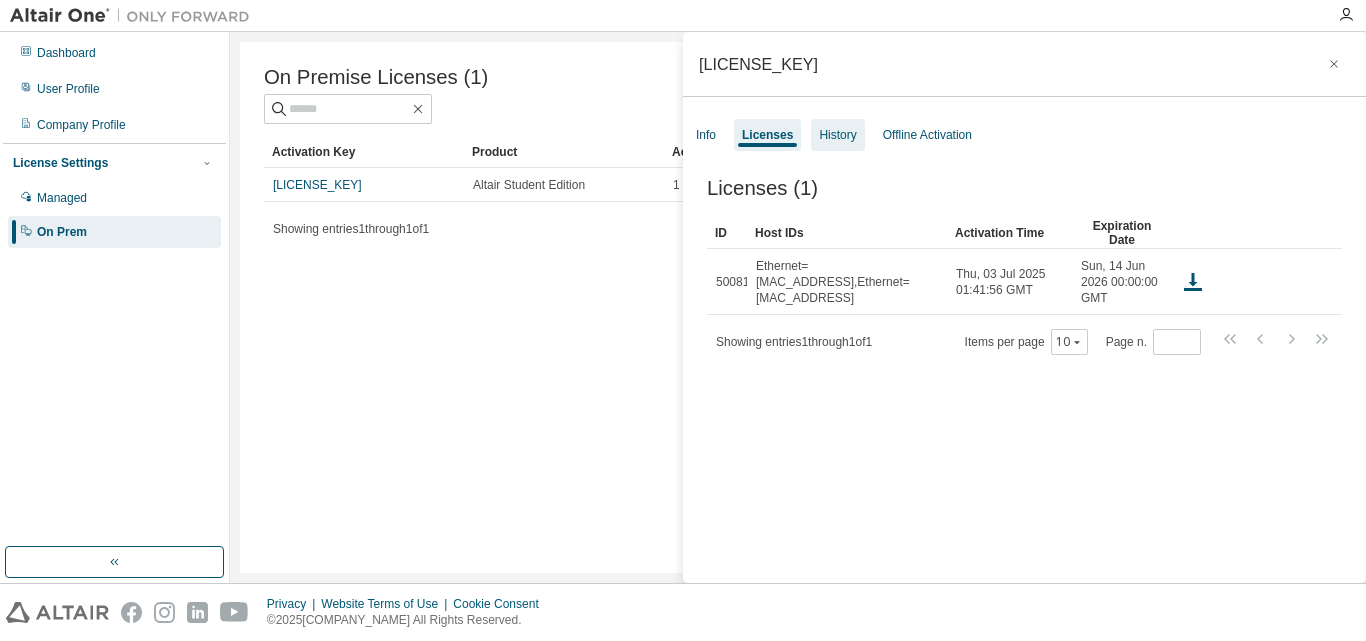 click on "History" at bounding box center [837, 135] 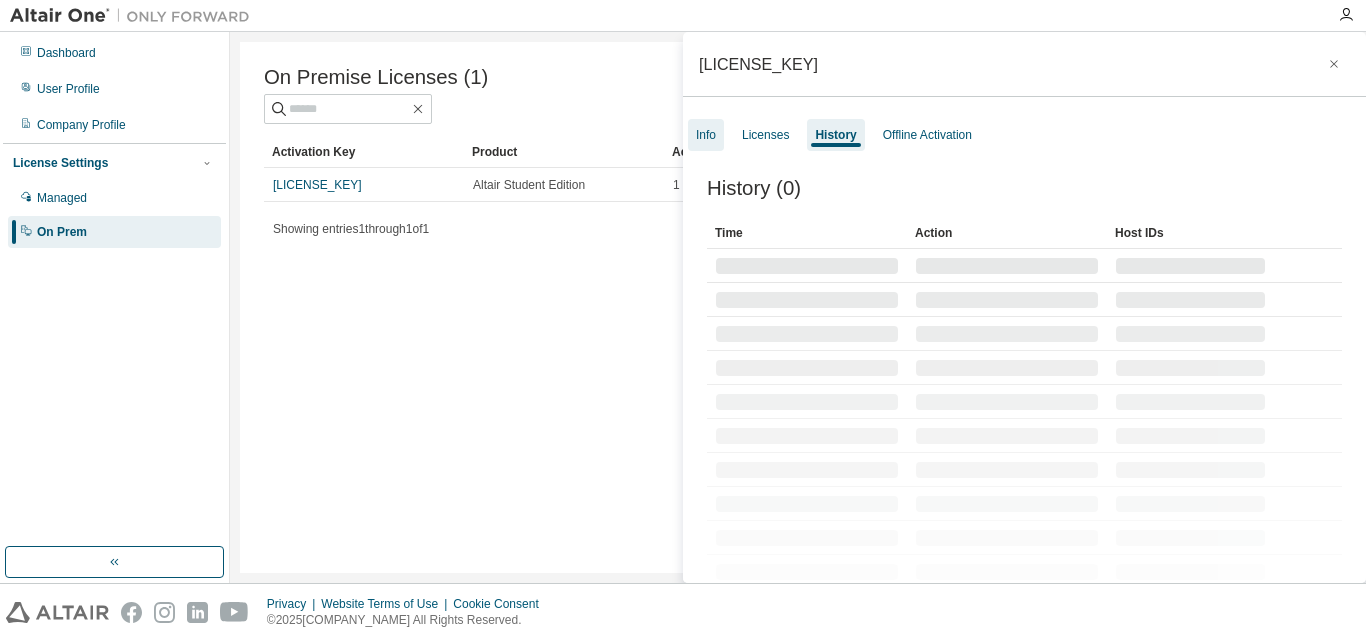 click on "Info" at bounding box center [706, 135] 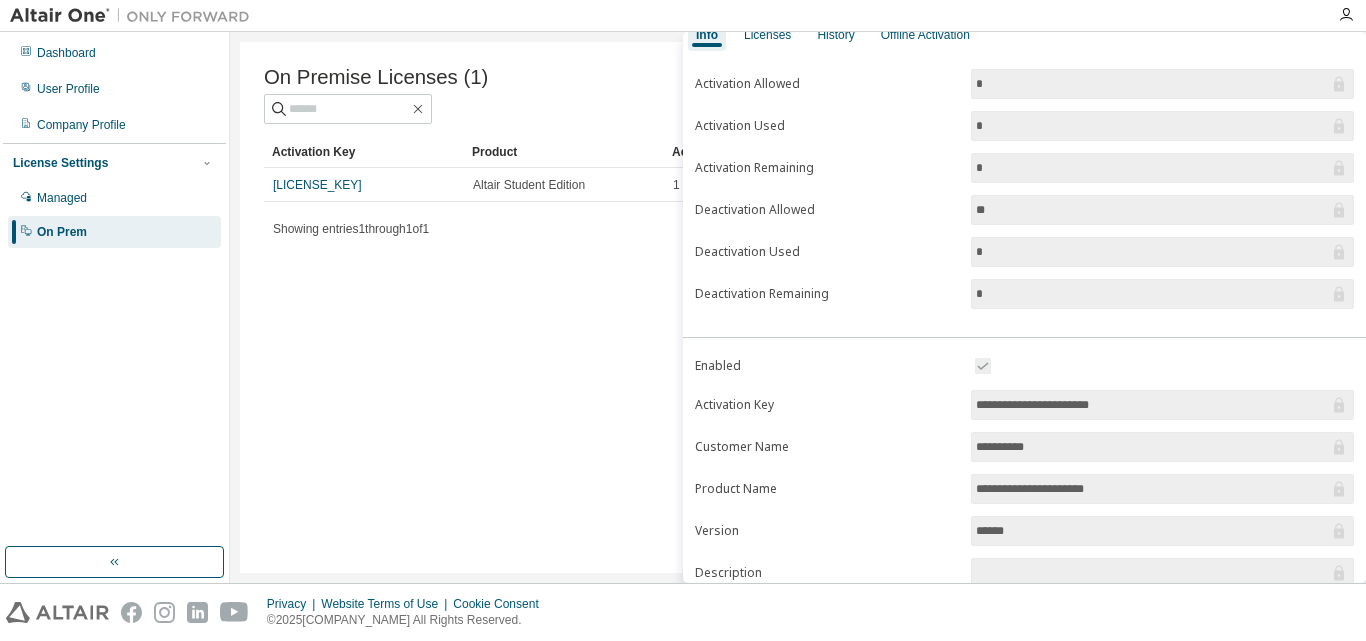 scroll, scrollTop: 281, scrollLeft: 0, axis: vertical 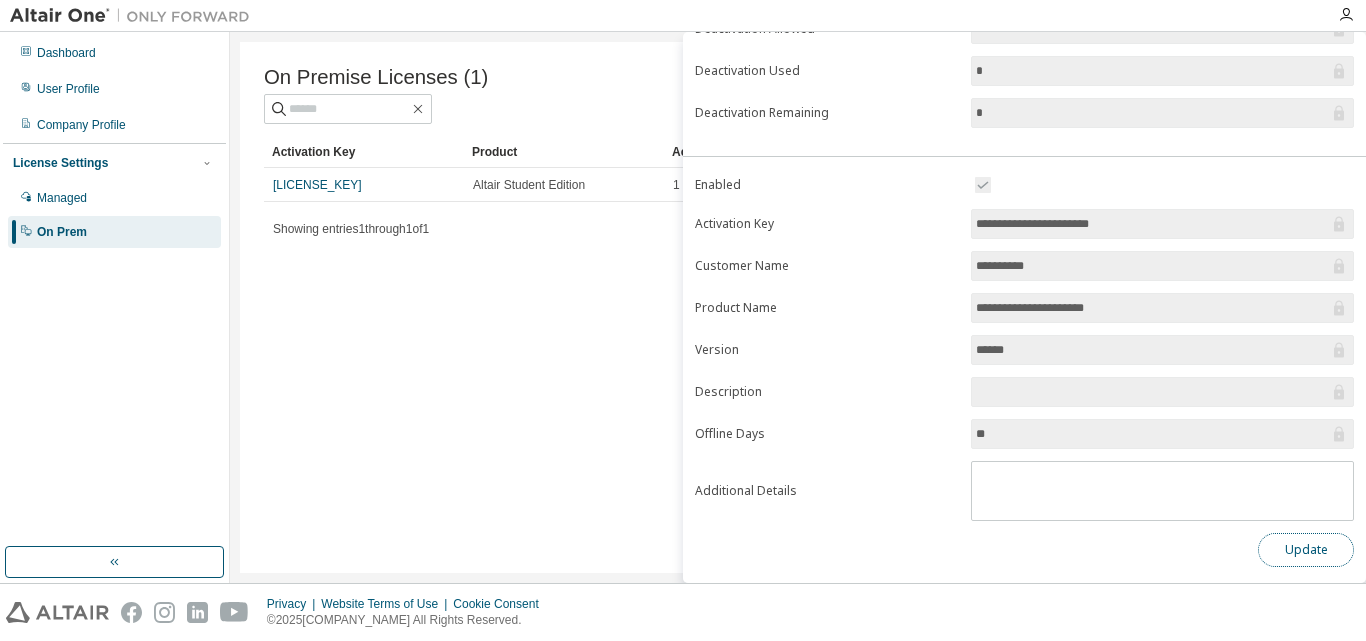 click on "Update" at bounding box center [1306, 550] 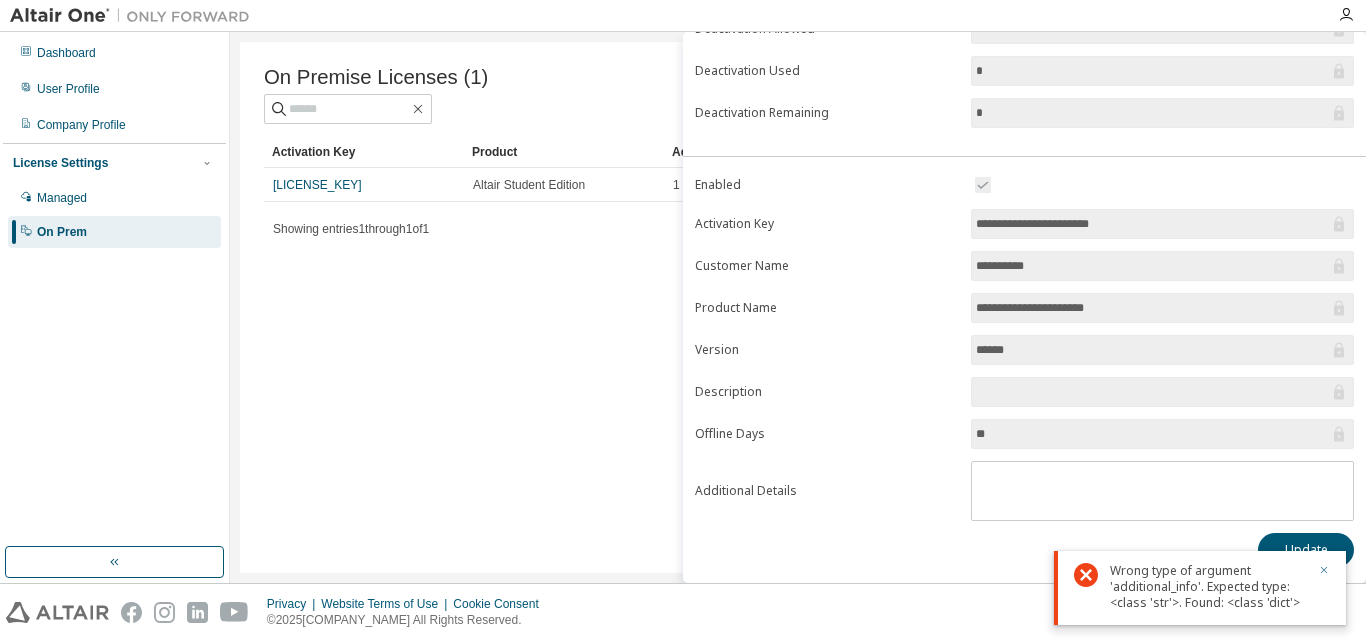click 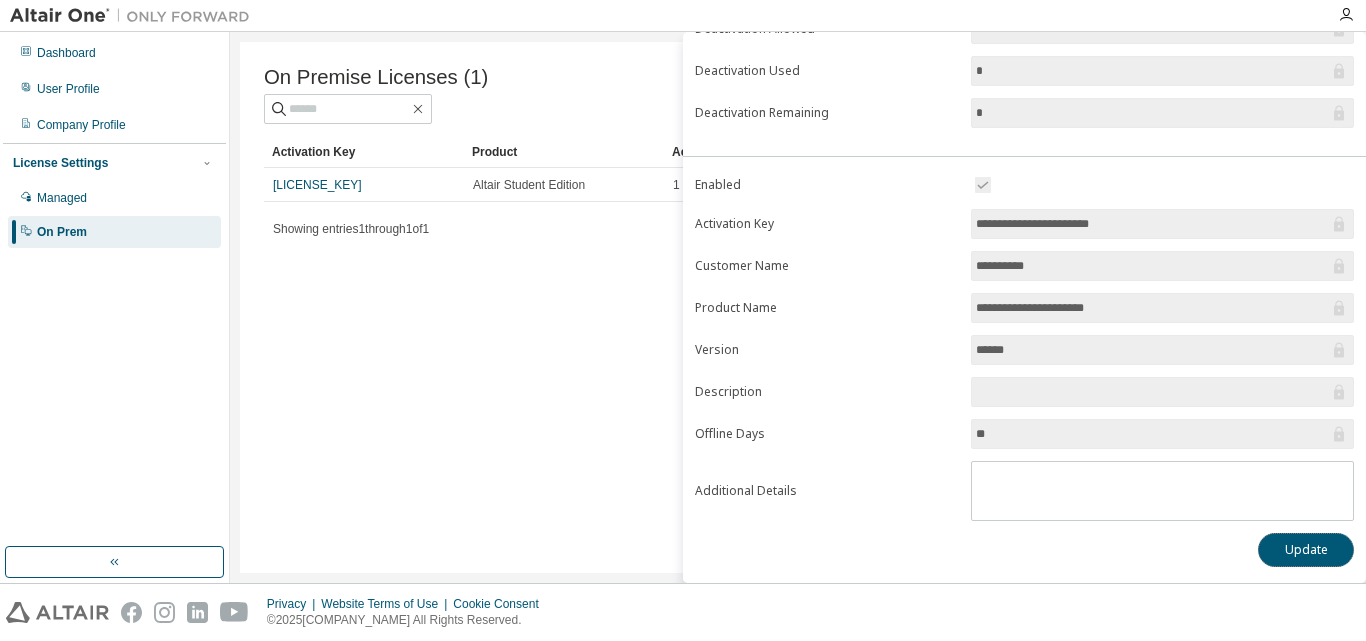 click on "Update" at bounding box center [1306, 550] 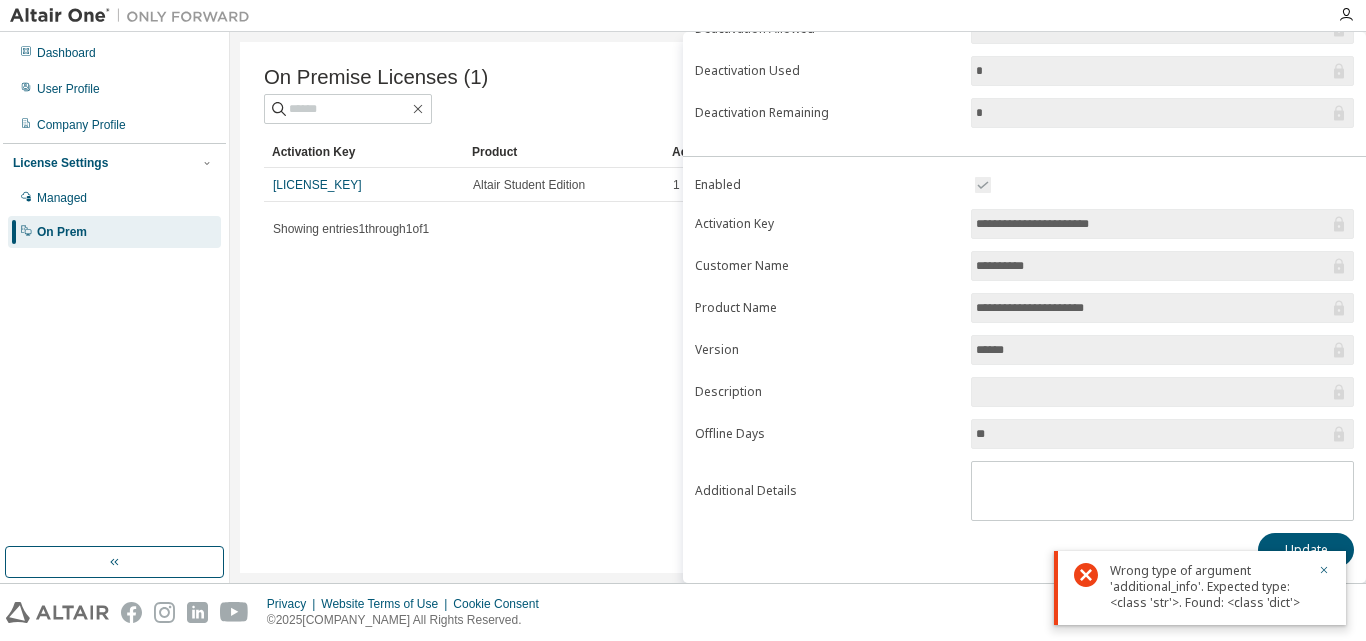 scroll, scrollTop: 0, scrollLeft: 0, axis: both 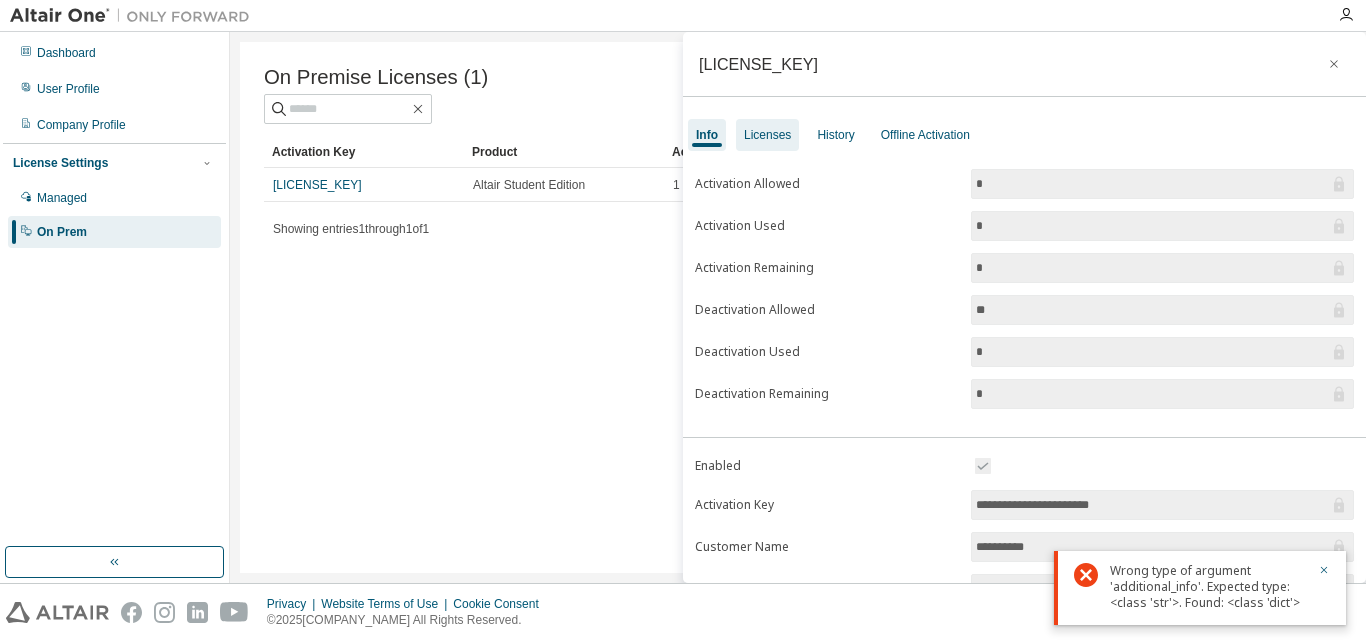 click on "Licenses" at bounding box center (767, 135) 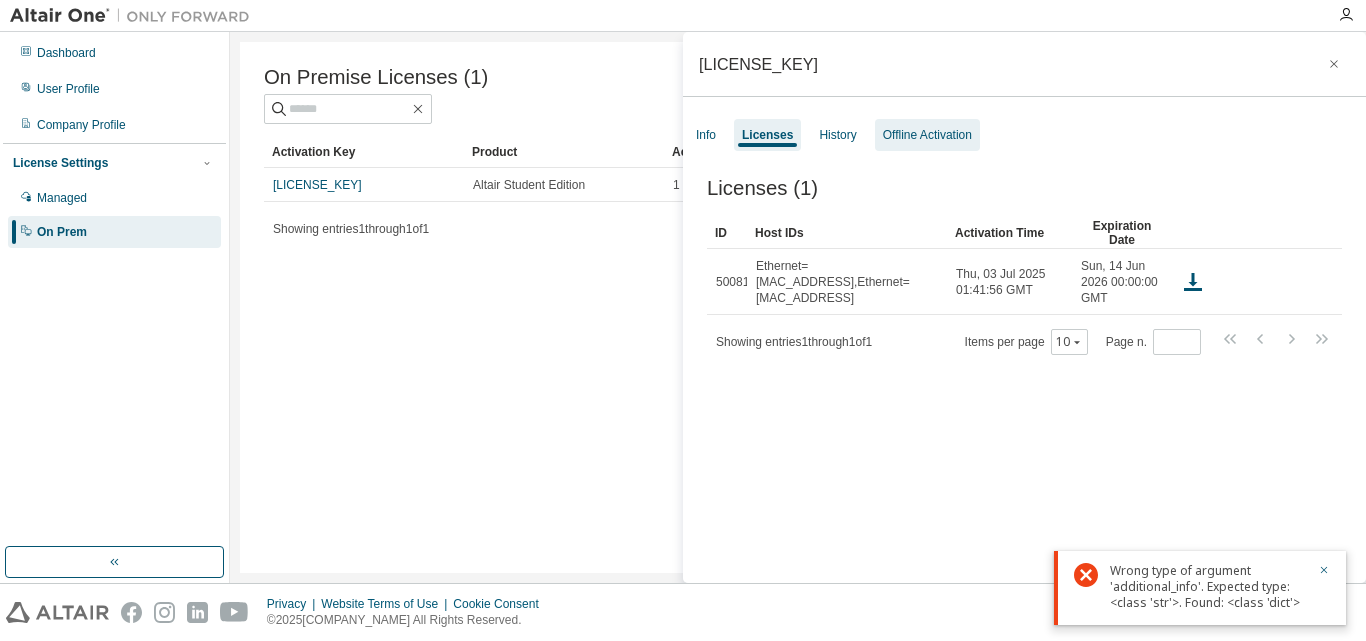 click on "Offline Activation" at bounding box center (927, 135) 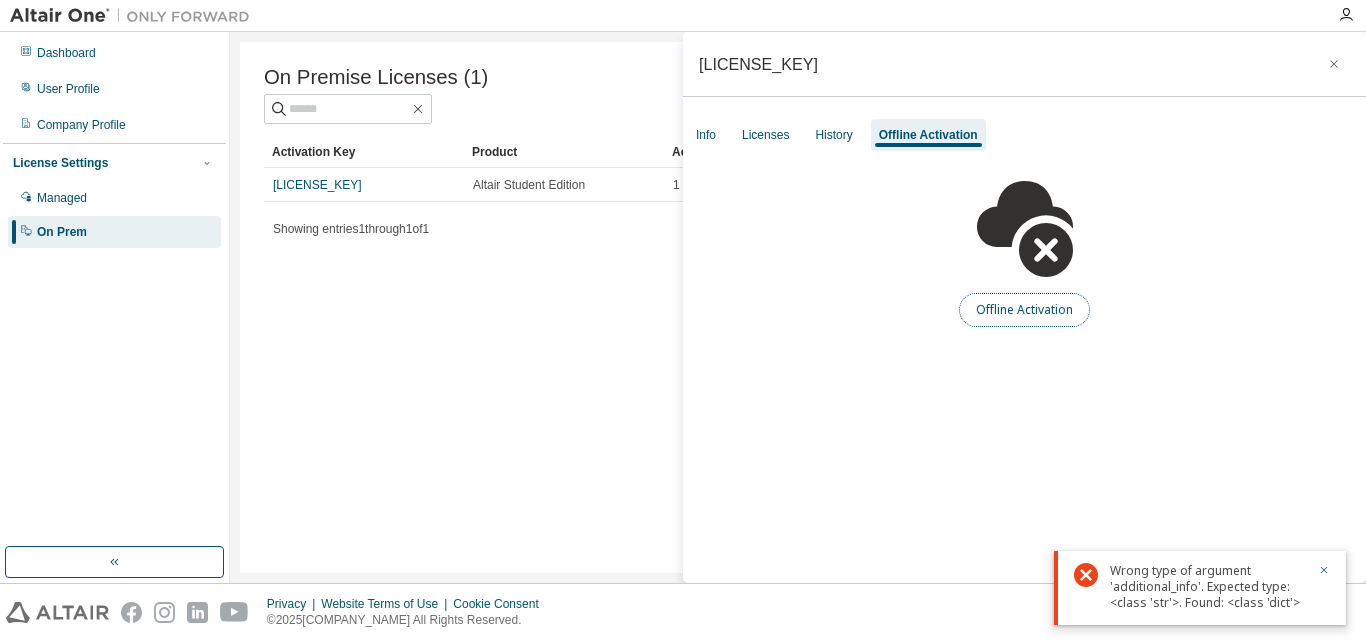 click on "Offline Activation" at bounding box center [1024, 310] 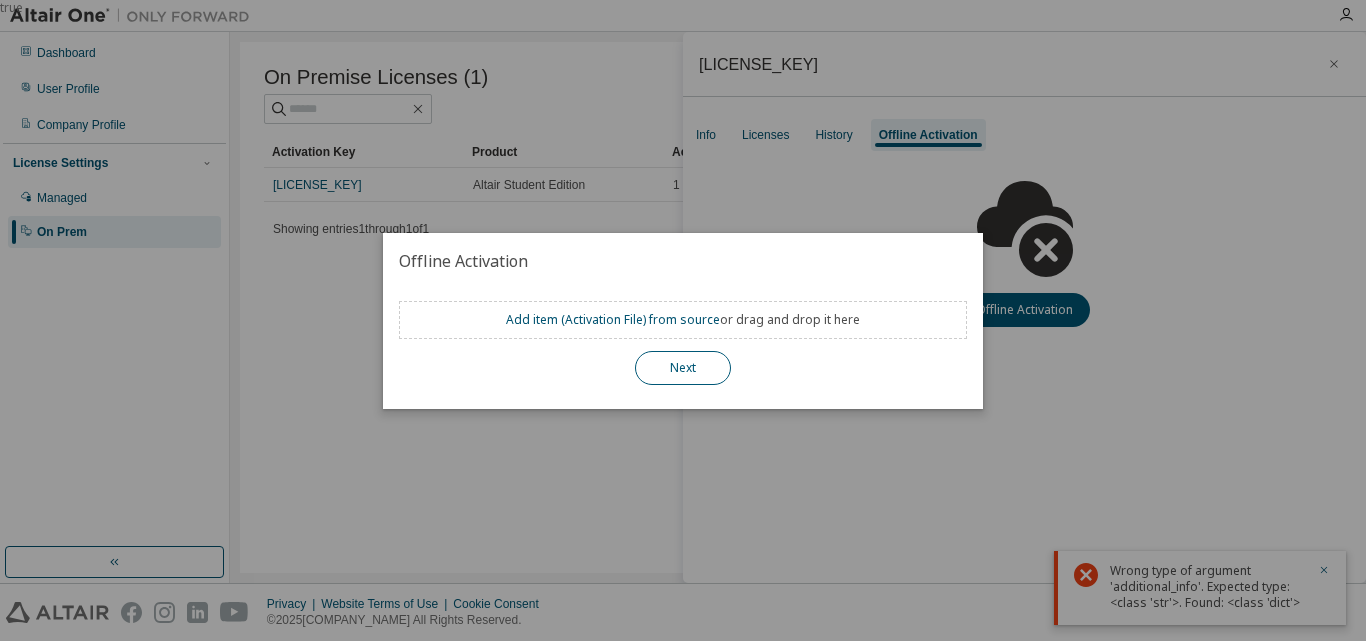 click on "Next" at bounding box center [683, 368] 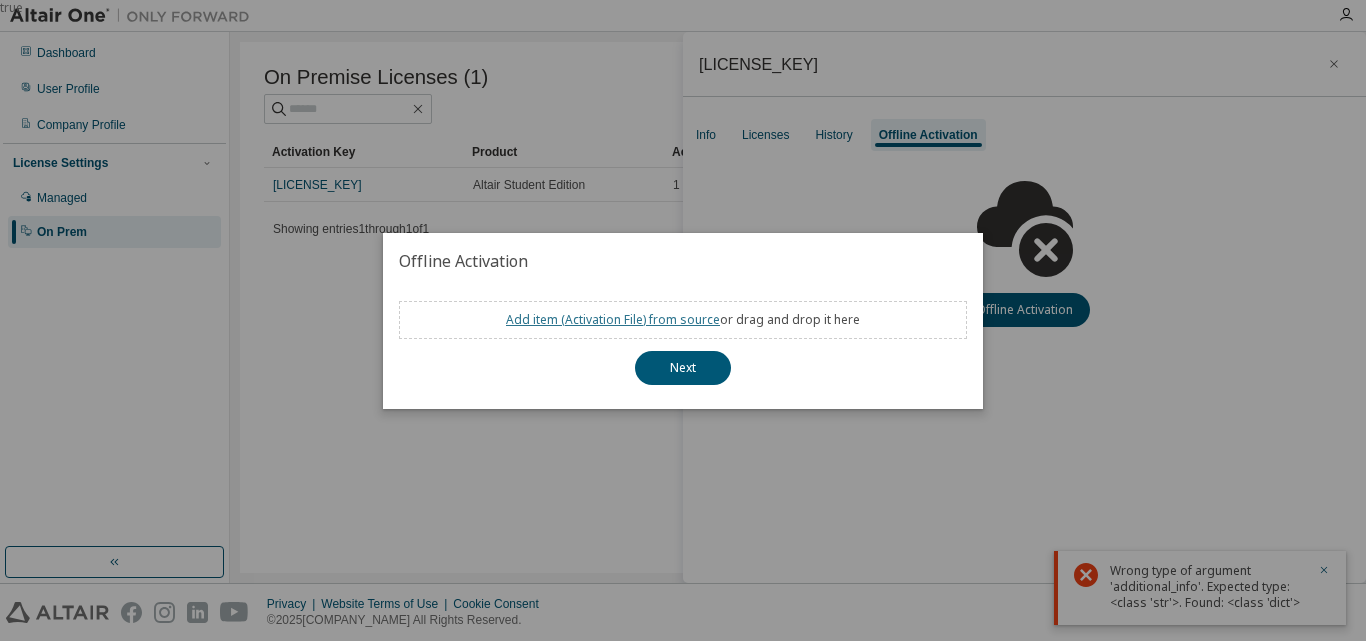 click on "Add item ( Activation File ) from source" at bounding box center [613, 319] 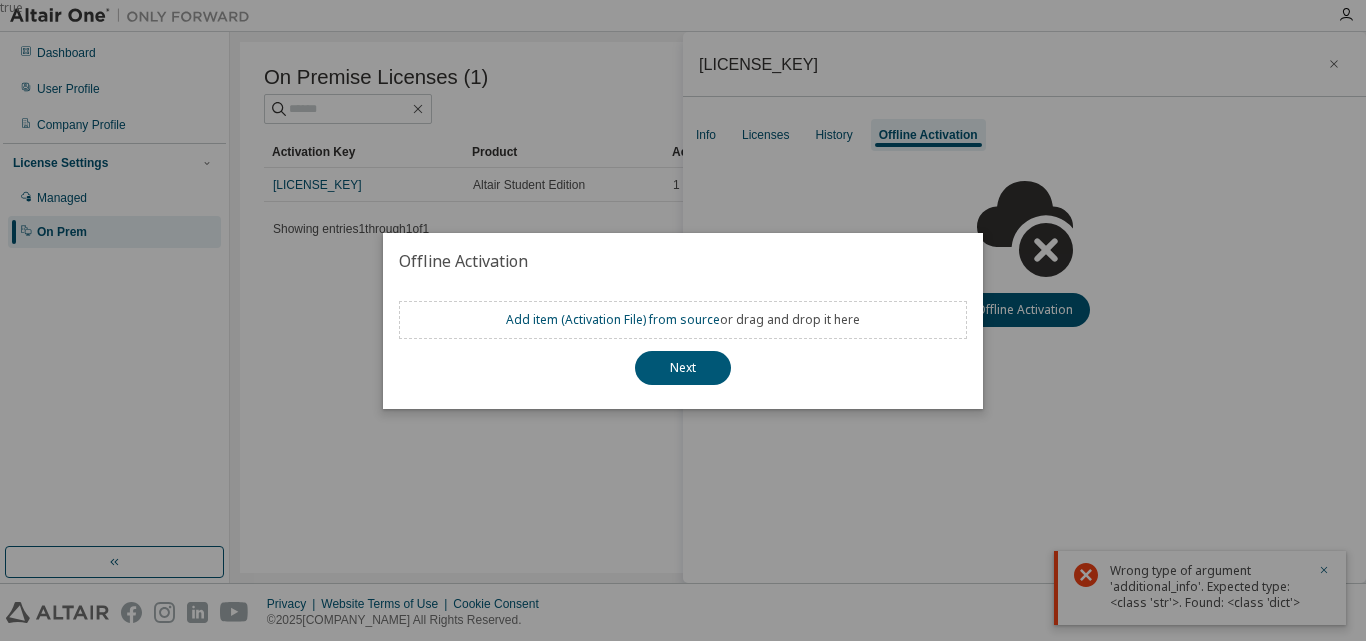 click on "true" at bounding box center (683, 320) 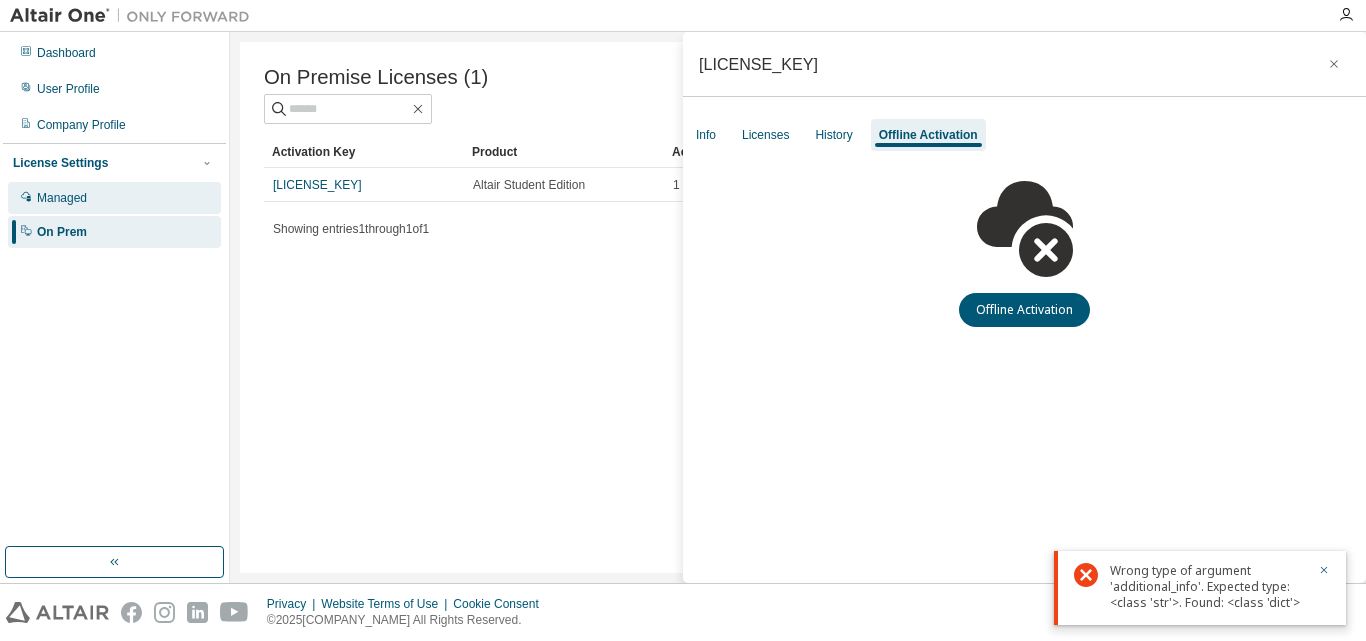 click on "Managed" at bounding box center (62, 198) 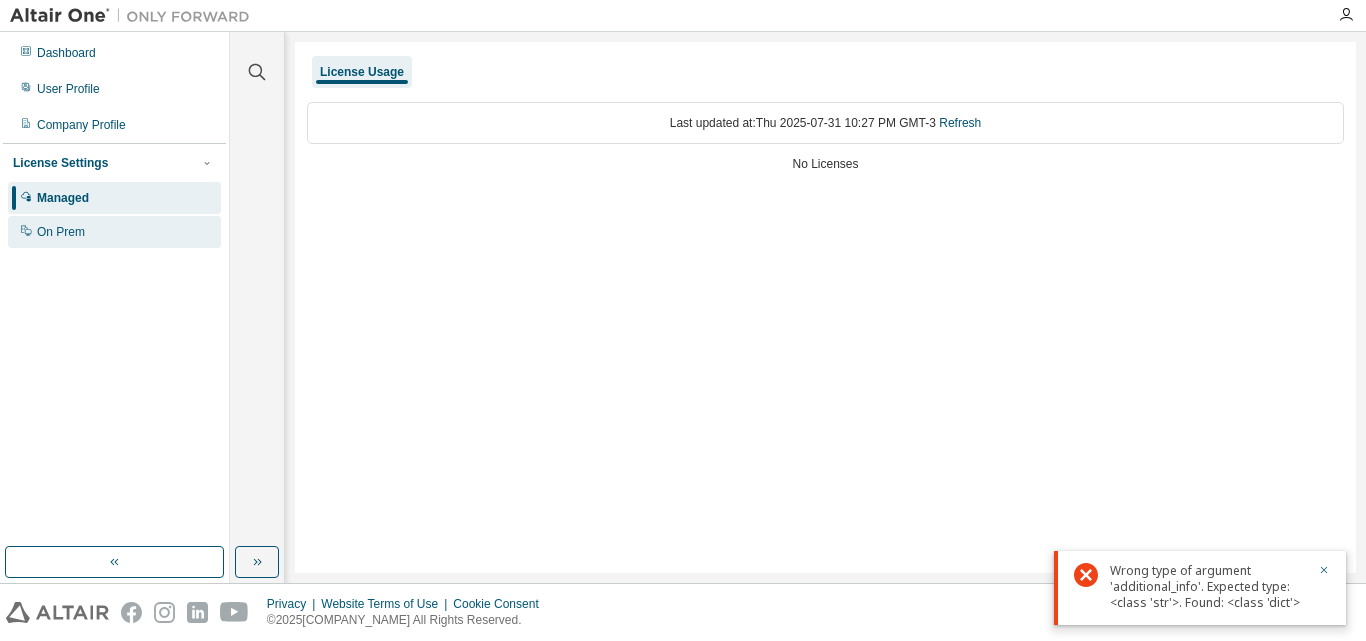 click on "On Prem" at bounding box center (61, 232) 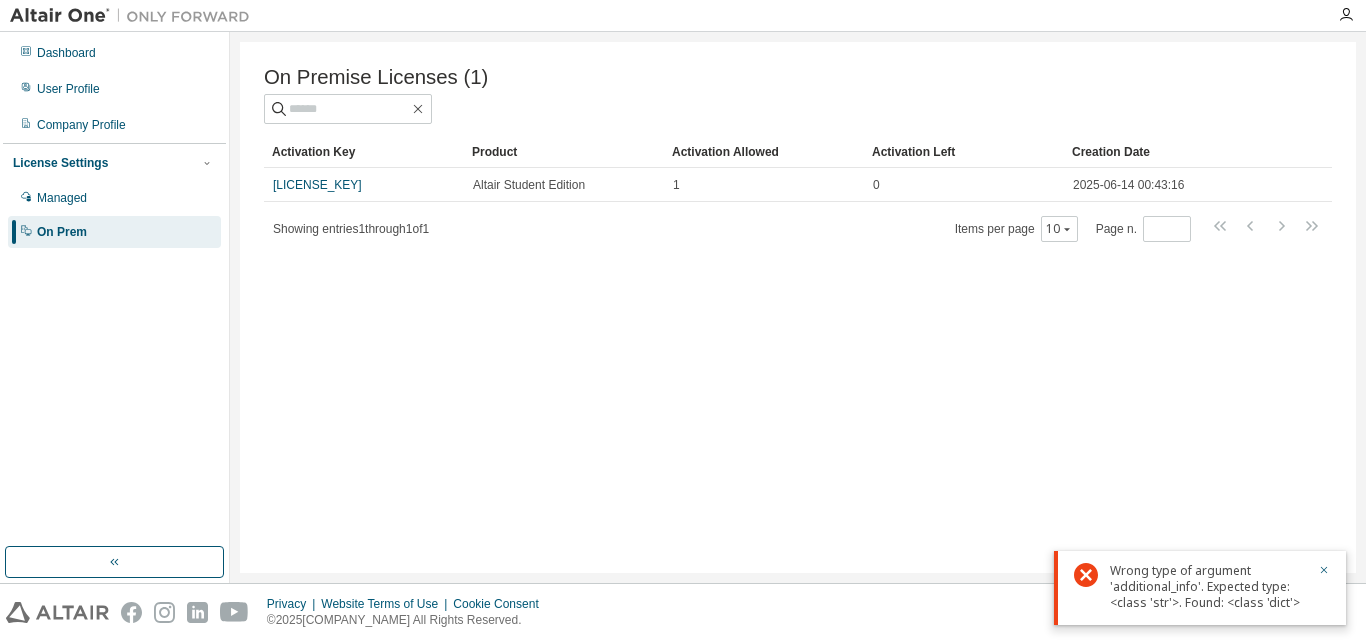 click on "On Prem" at bounding box center (114, 232) 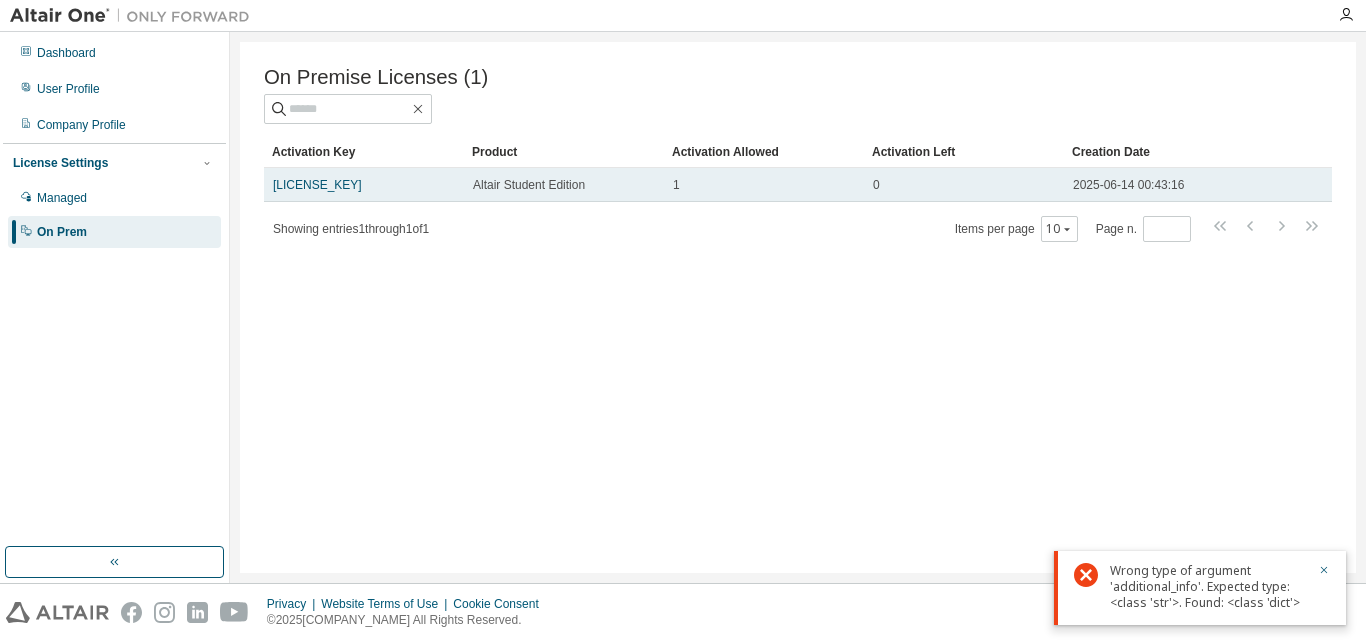 click on "0" at bounding box center [964, 185] 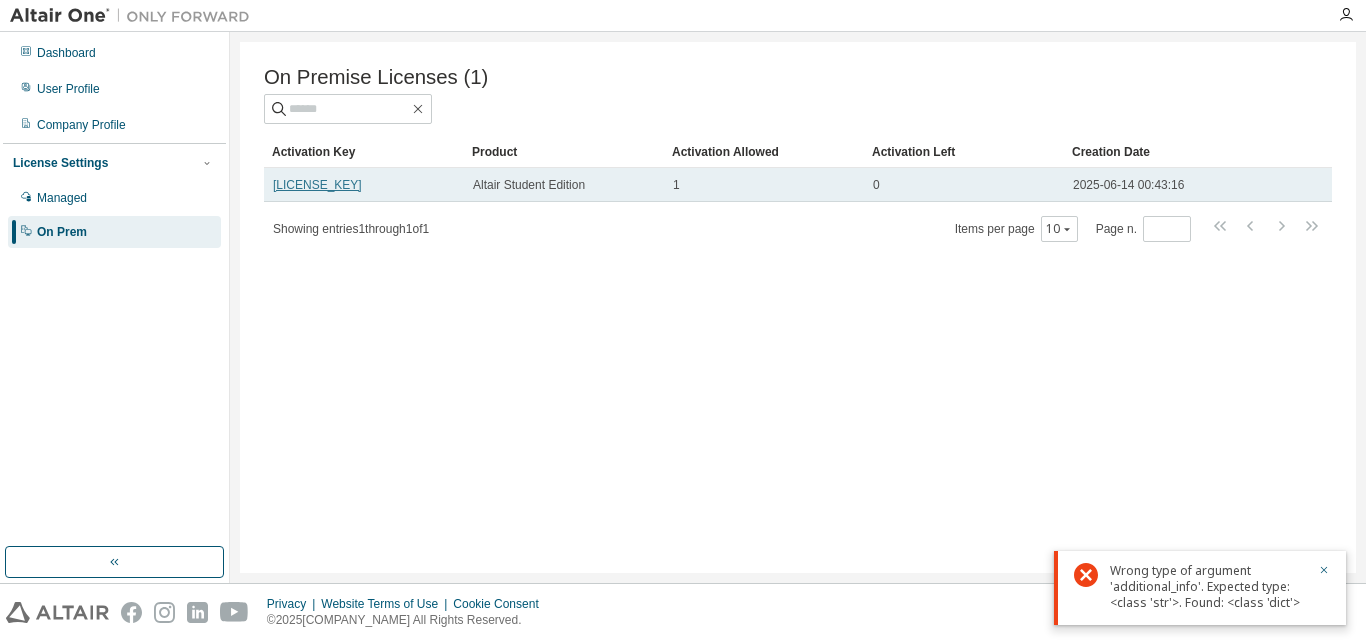 click on "[LICENSE_KEY]" at bounding box center (317, 185) 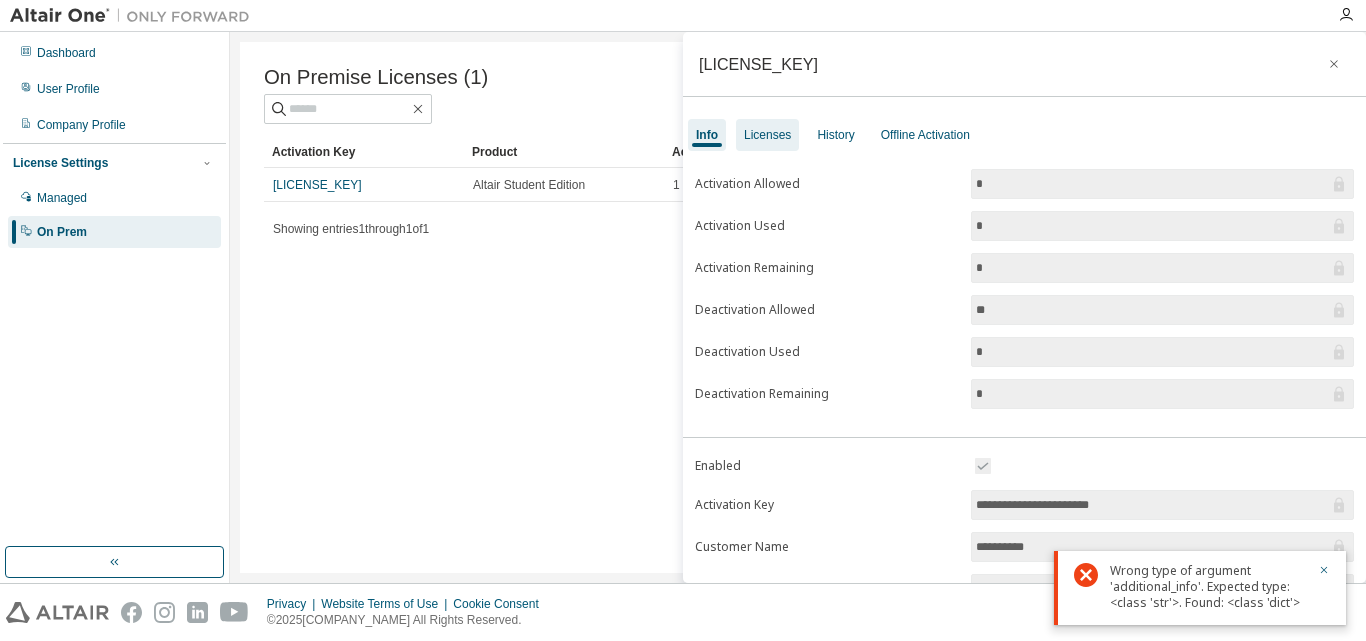 click on "Licenses" at bounding box center (767, 135) 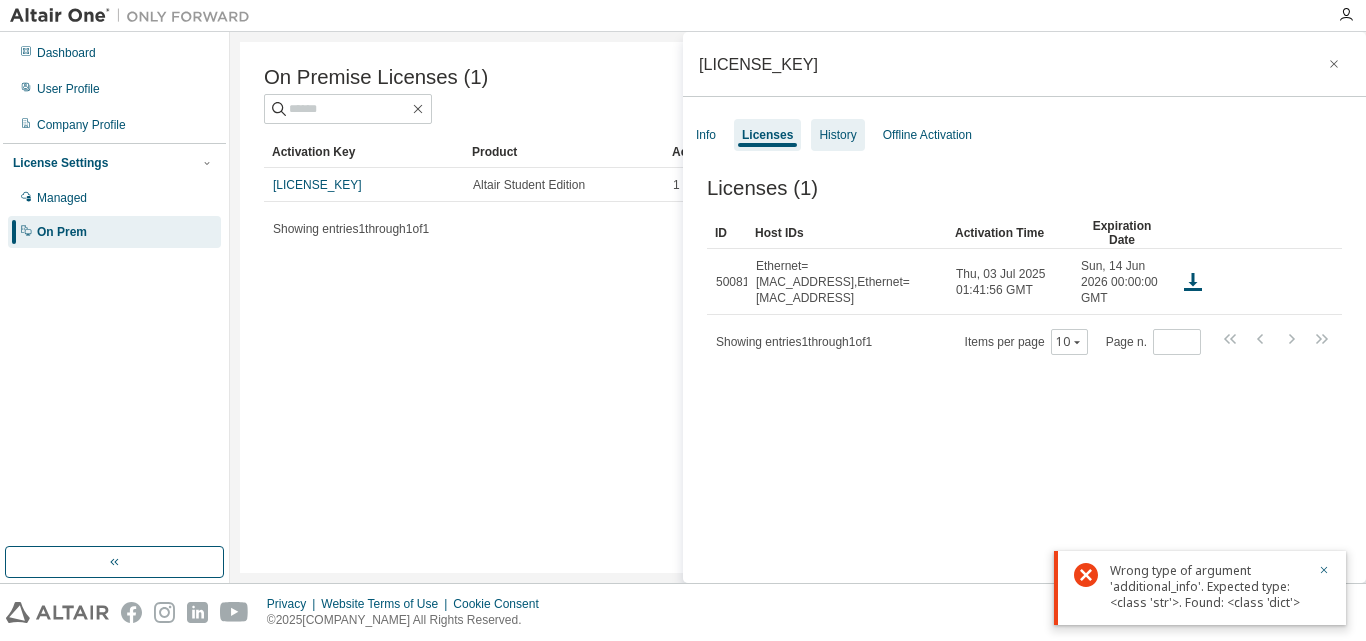 click on "History" at bounding box center [837, 135] 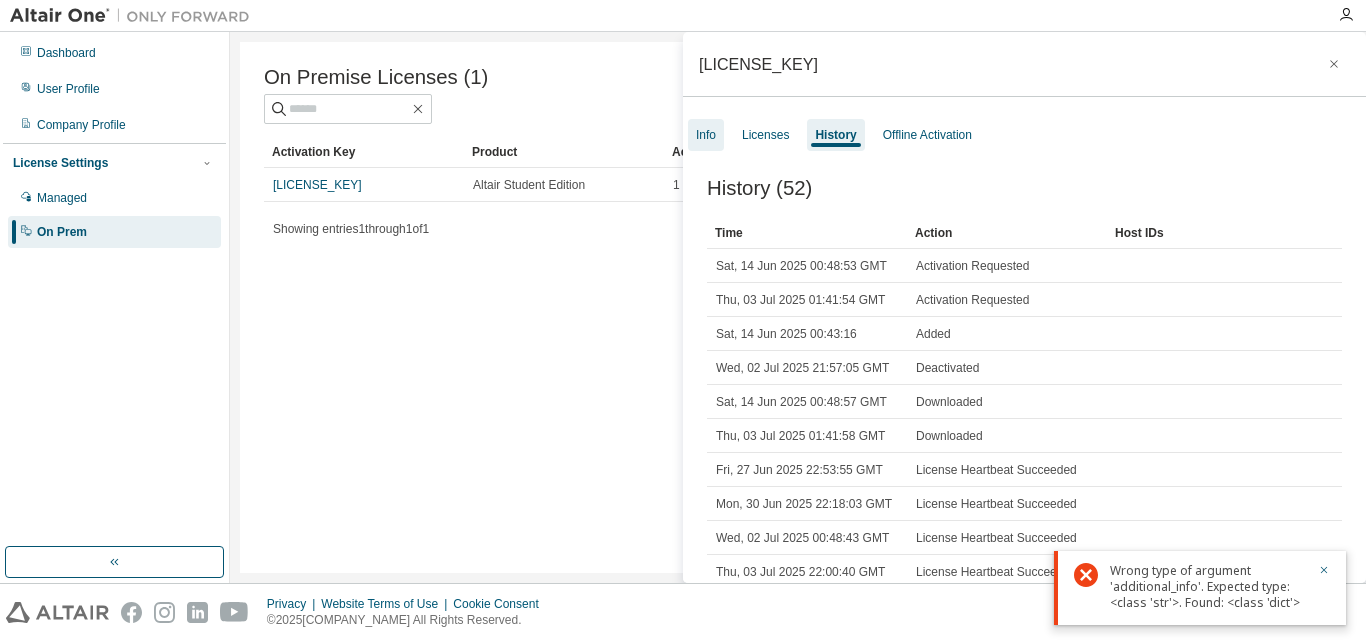 click on "Info" at bounding box center (706, 135) 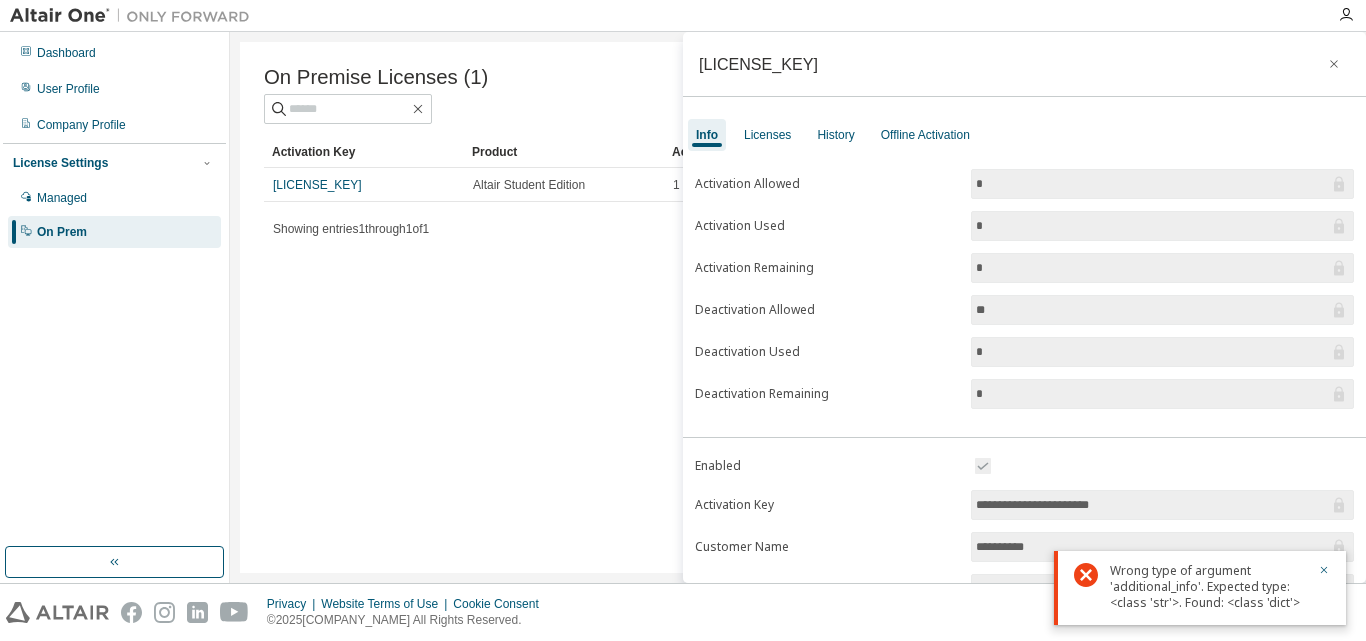 click on "Info" at bounding box center [707, 135] 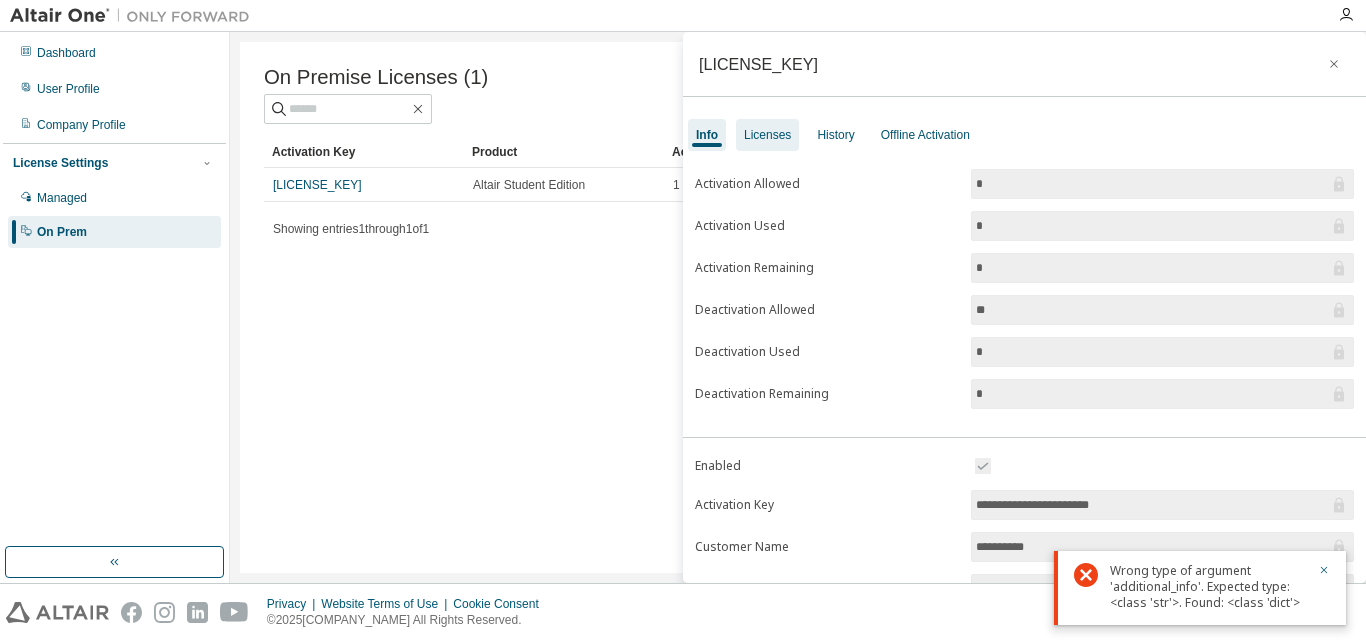 click on "Licenses" at bounding box center (767, 135) 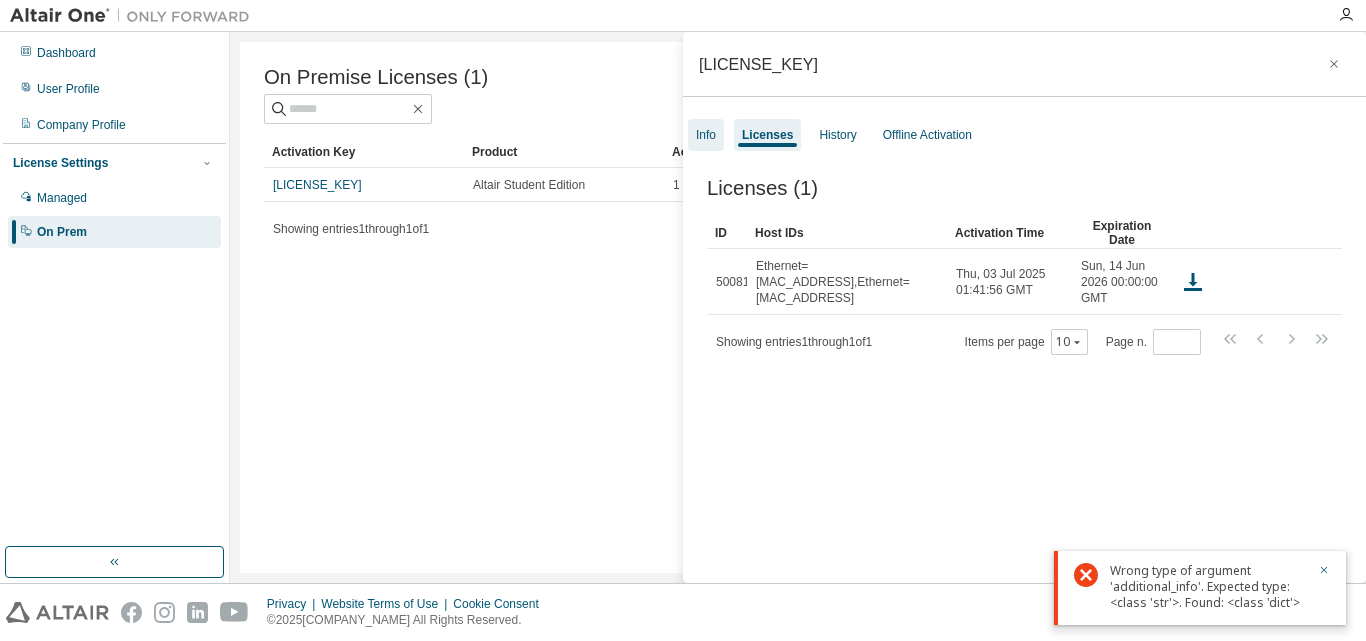 click on "Info" at bounding box center [706, 135] 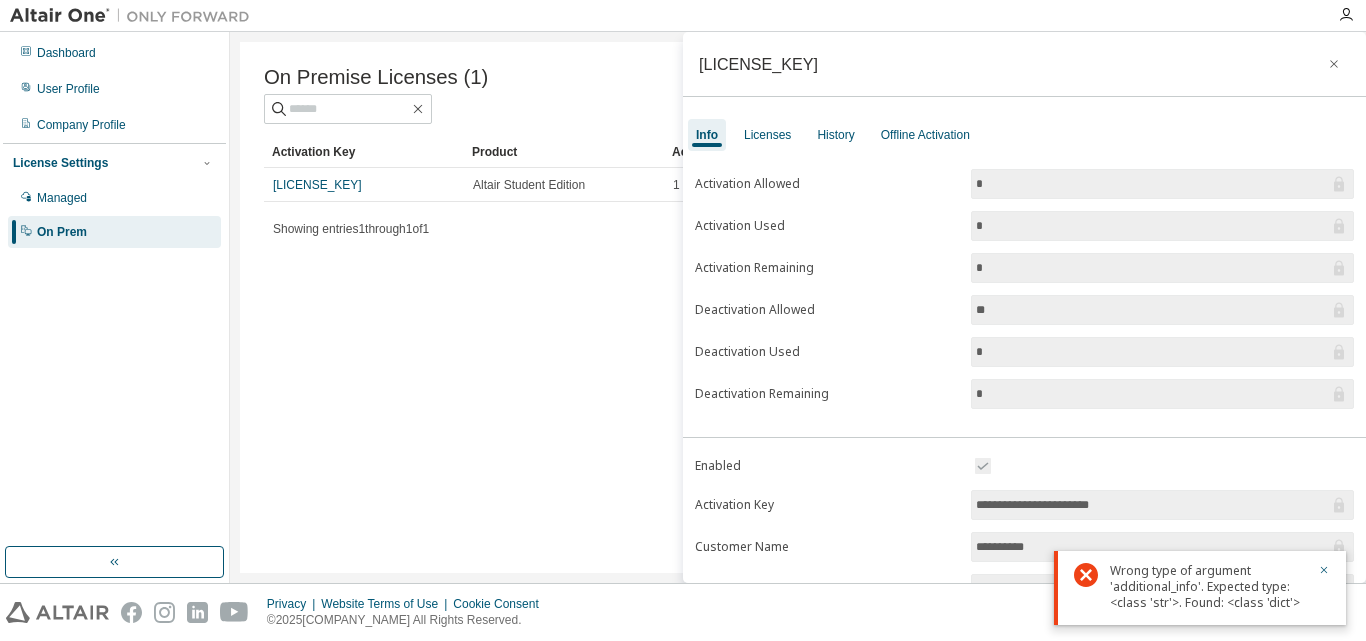 click on "License Usage On Premise Licenses (1) Clear Load Save Save As Field Operator Value Select filter Select operand Add criteria Search Activation Key Product Activation Allowed Activation Left Creation Date [LICENSE_KEY] Altair Student Edition 1 0 2025-06-14 00:43:16 Showing entries 1 through 1 of 1 Items per page 10 Page n. *" at bounding box center (798, 307) 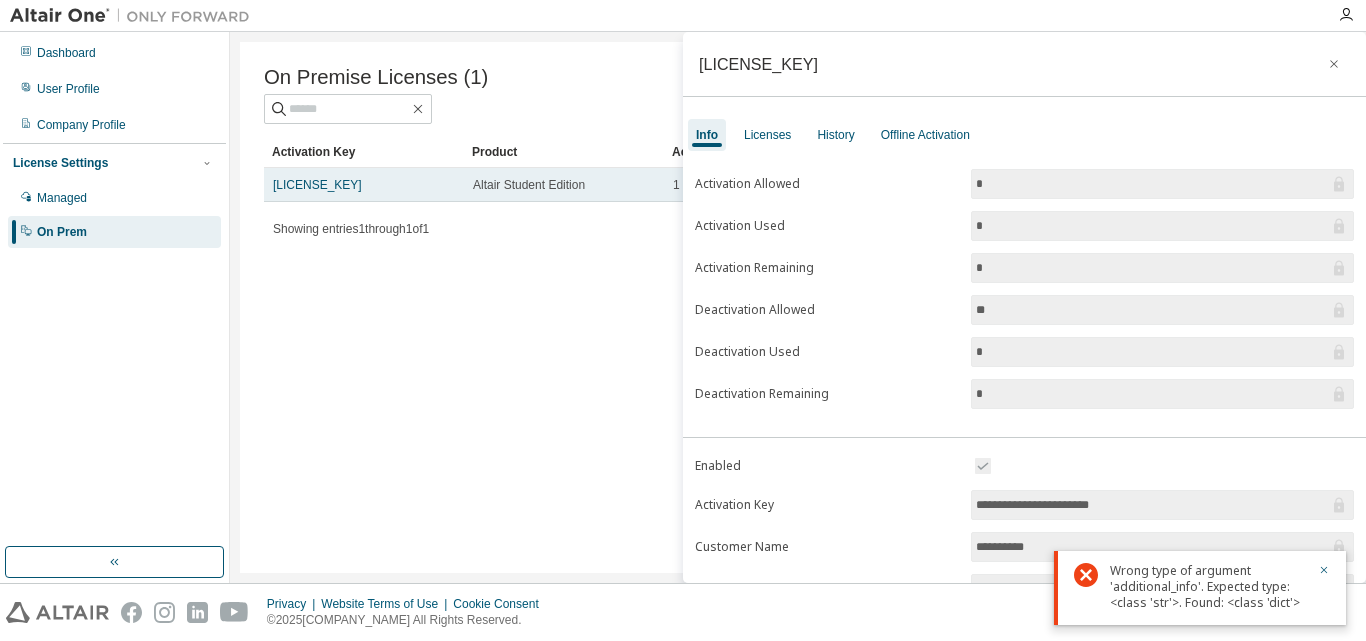 drag, startPoint x: 430, startPoint y: 194, endPoint x: 270, endPoint y: 195, distance: 160.00313 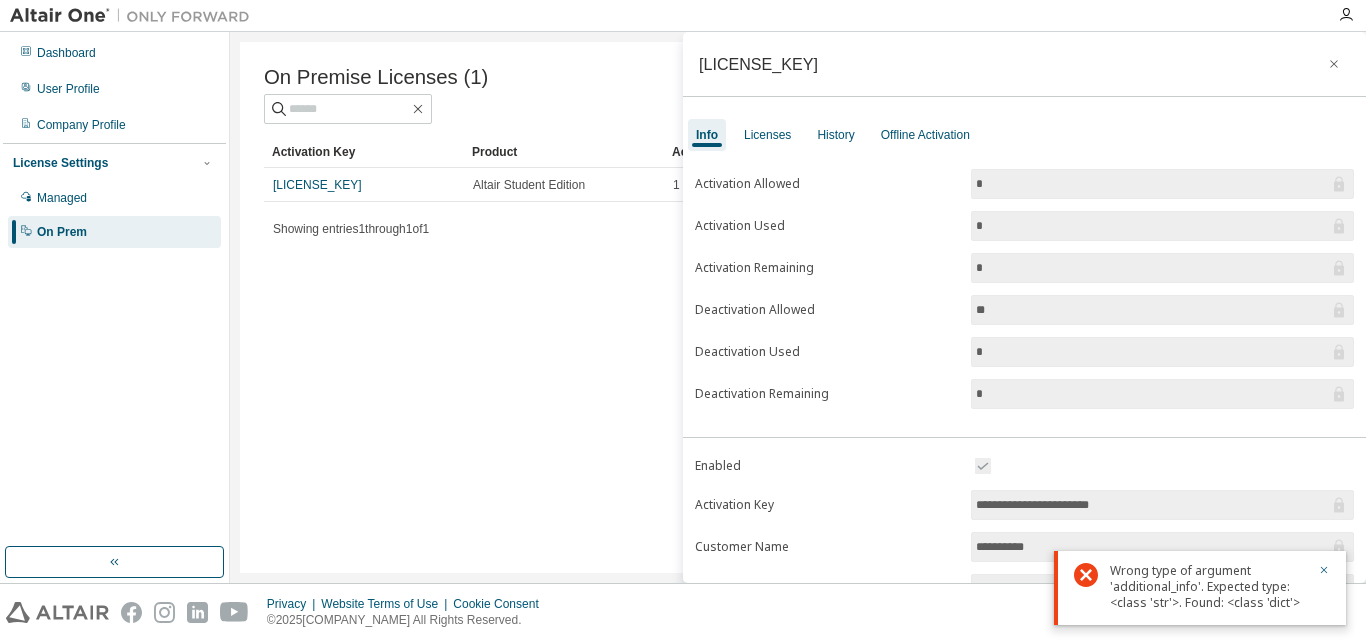 click on "[LICENSE_KEY]" at bounding box center [1024, 64] 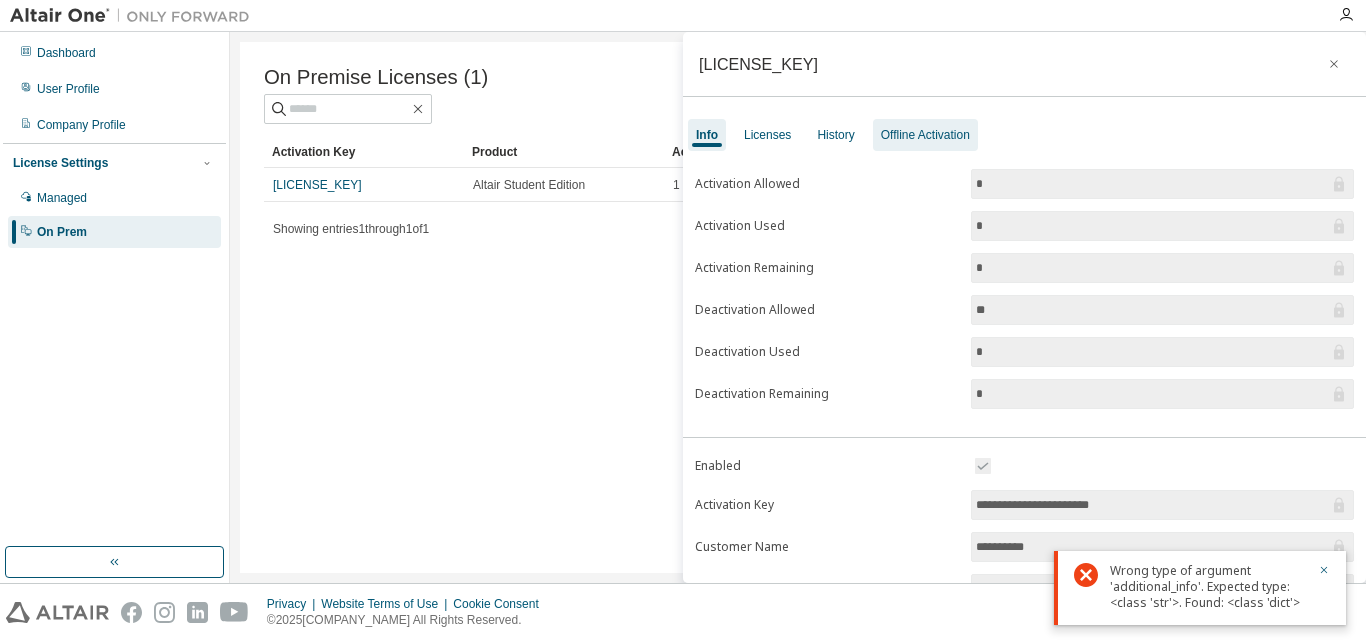 click on "Offline Activation" at bounding box center [925, 135] 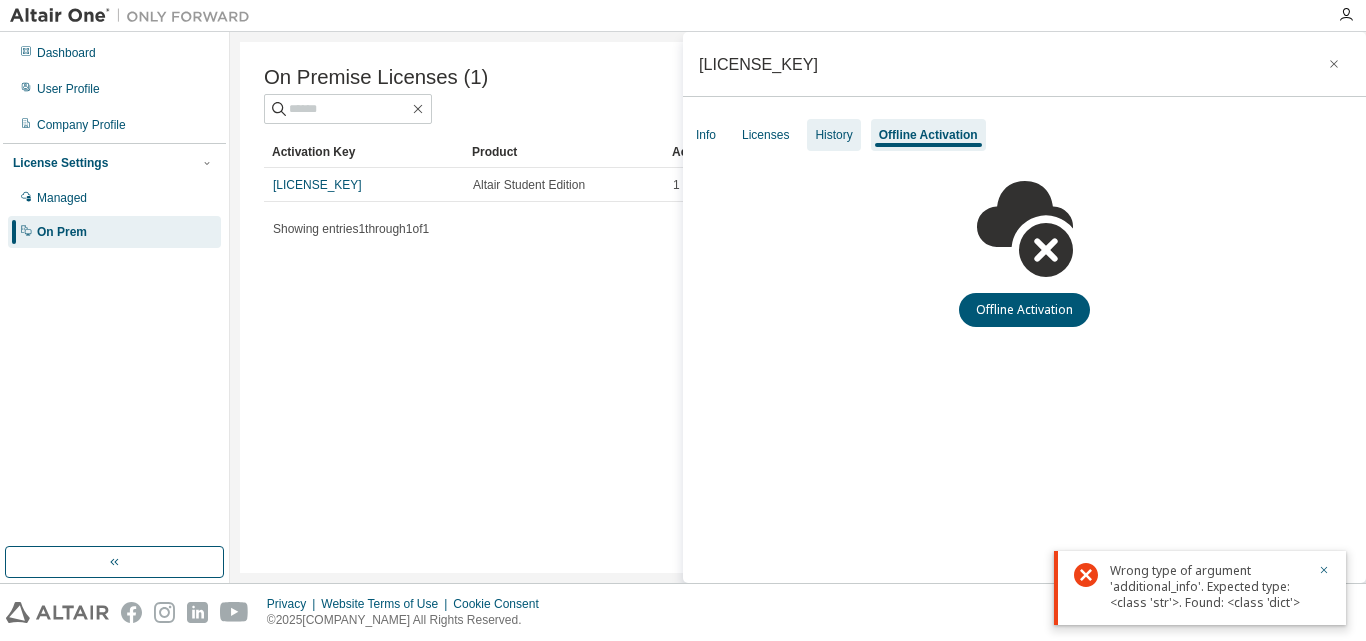 click on "History" at bounding box center [833, 135] 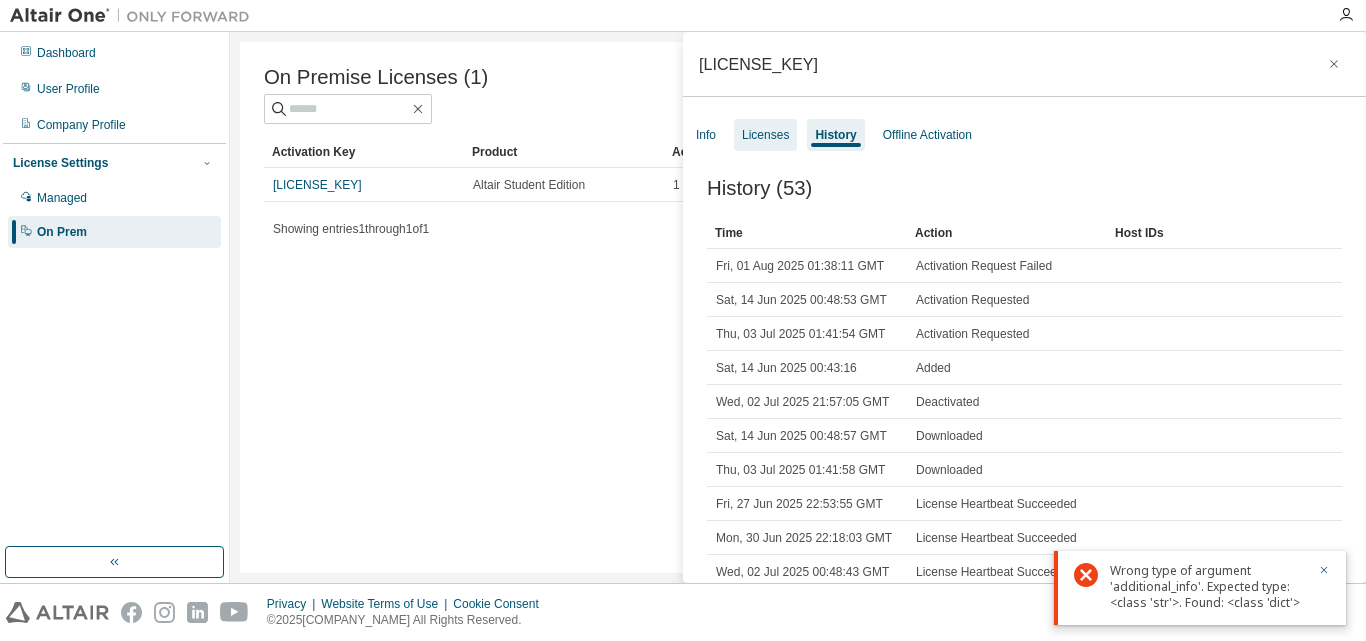 click on "Licenses" at bounding box center [765, 135] 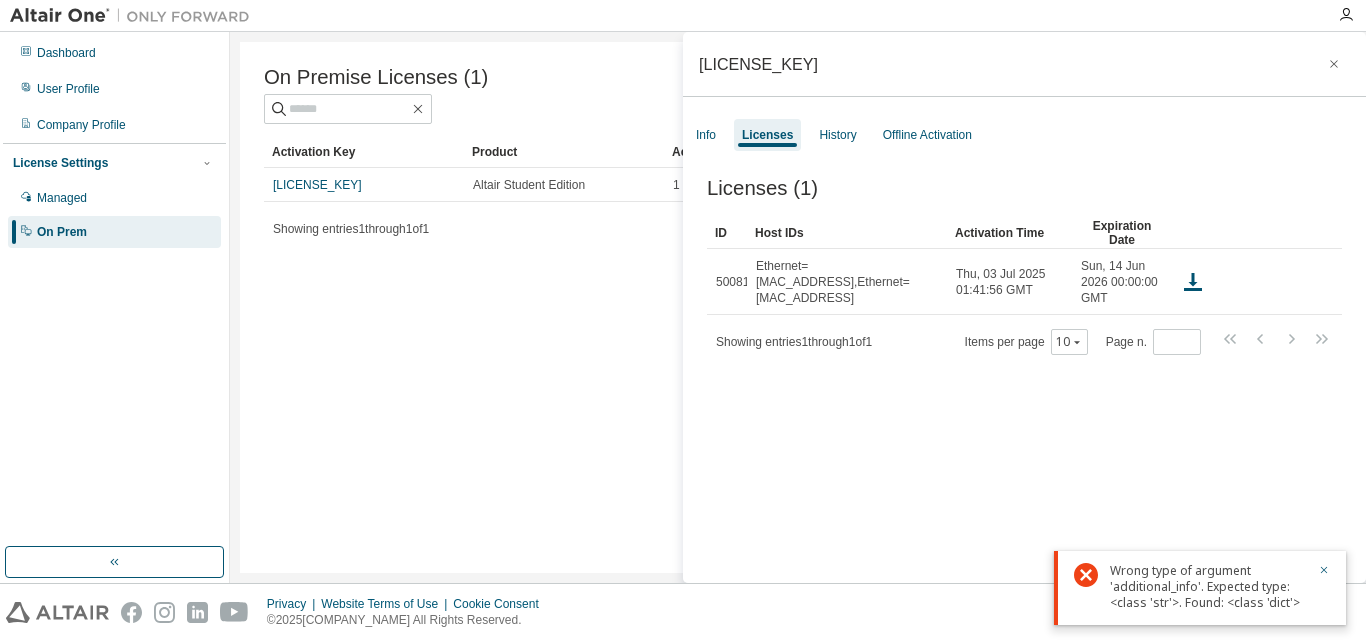 click on "License Usage On Premise Licenses (1) Clear Load Save Save As Field Operator Value Select filter Select operand Add criteria Search Activation Key Product Activation Allowed Activation Left Creation Date [LICENSE_KEY] Altair Student Edition 1 0 2025-06-14 00:43:16 Showing entries 1 through 1 of 1 Items per page 10 Page n. *" at bounding box center [798, 307] 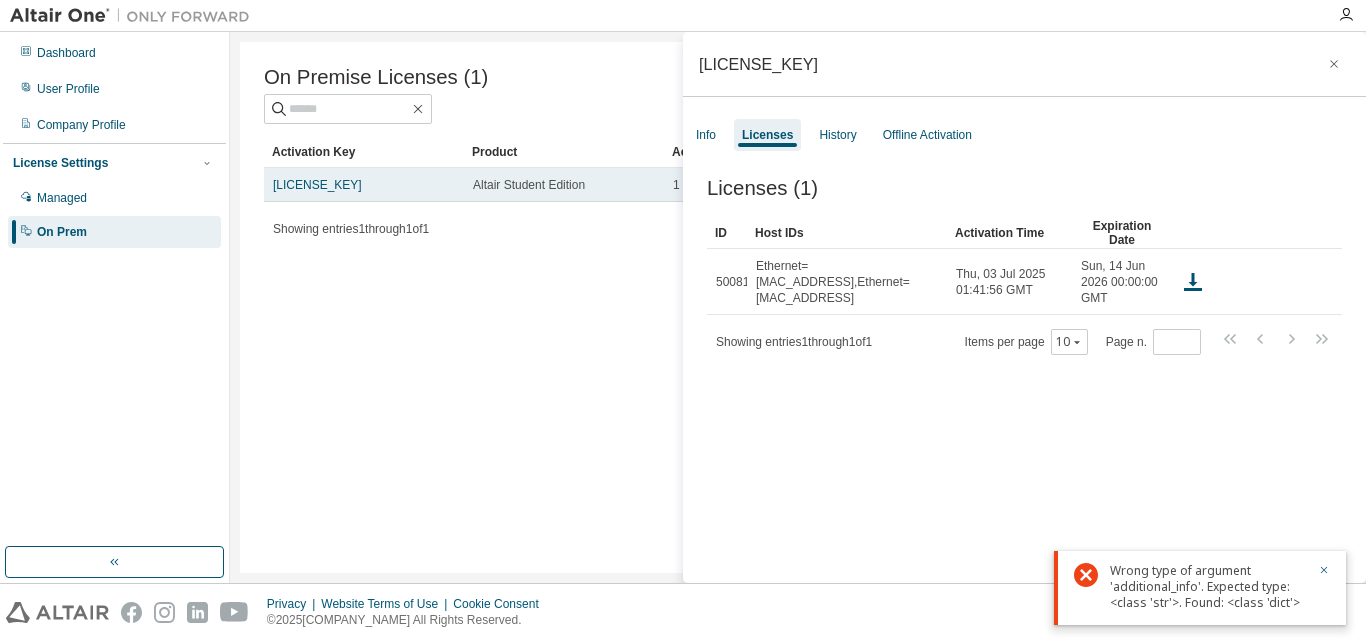 drag, startPoint x: 456, startPoint y: 177, endPoint x: 272, endPoint y: 185, distance: 184.17383 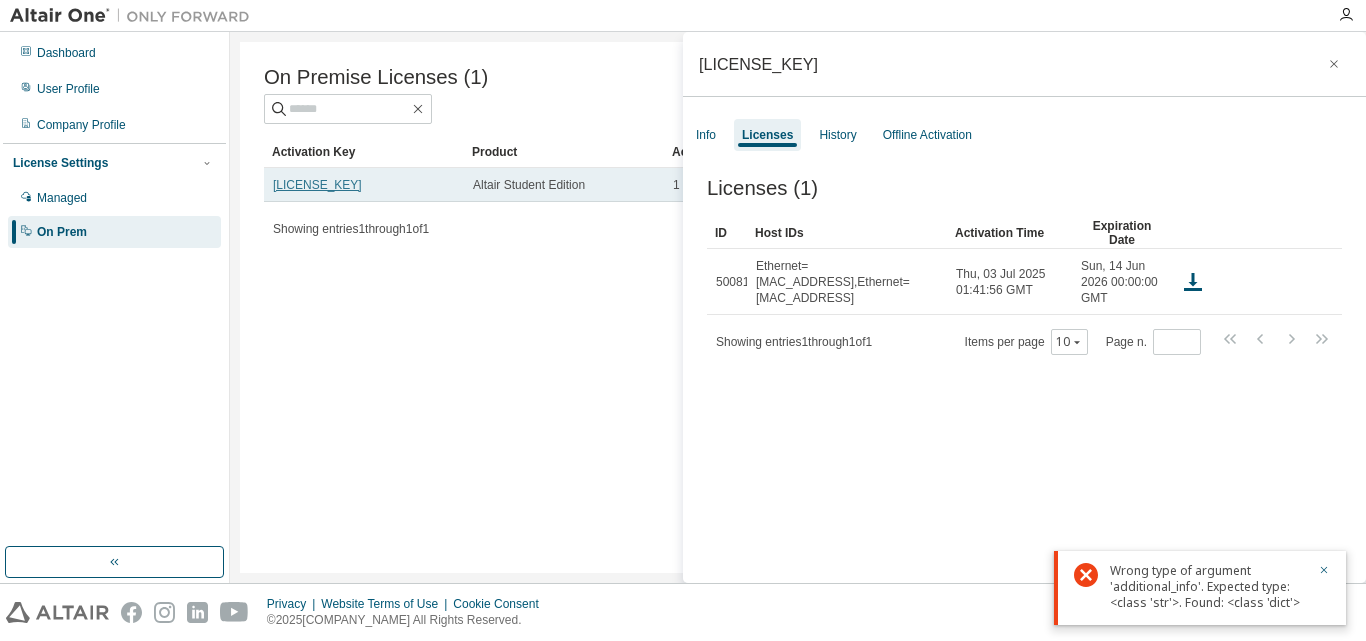 copy on "[LICENSE_KEY]" 